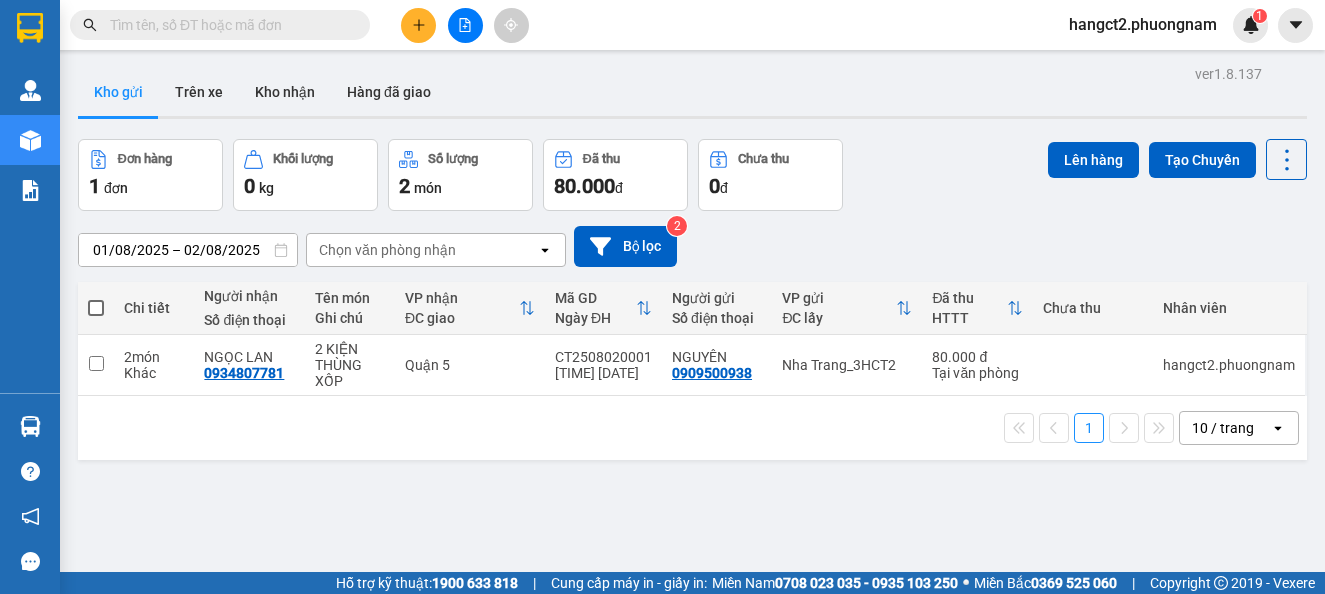 scroll, scrollTop: 0, scrollLeft: 0, axis: both 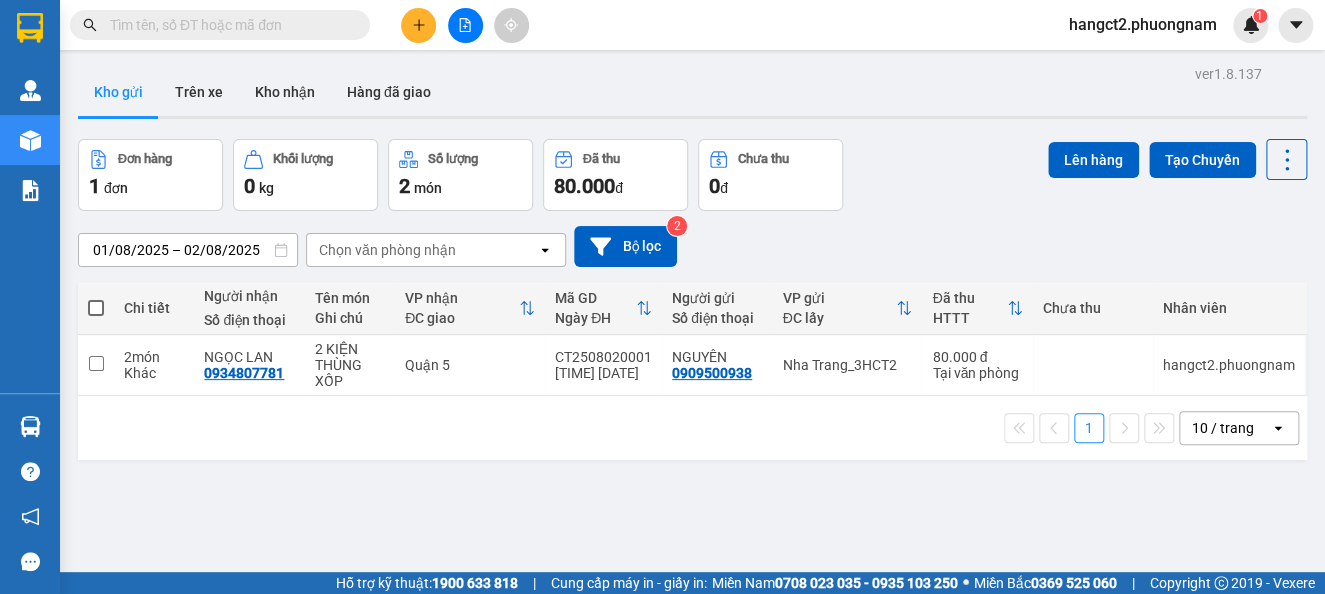 click at bounding box center (228, 25) 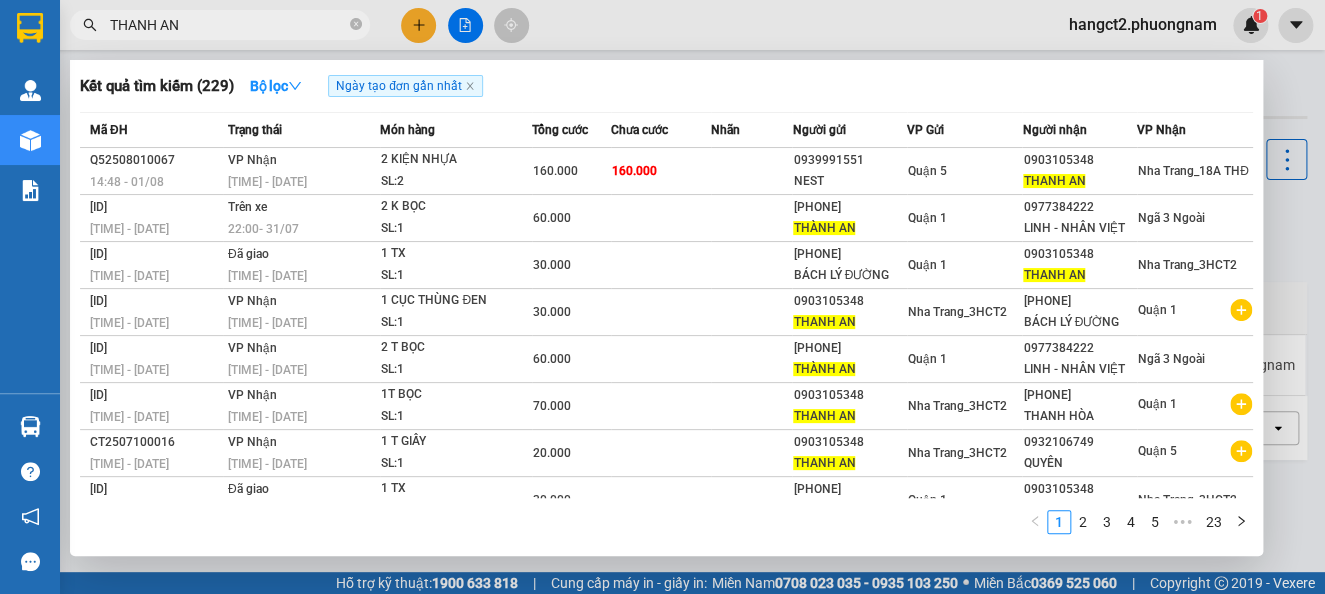 type on "THANH AN" 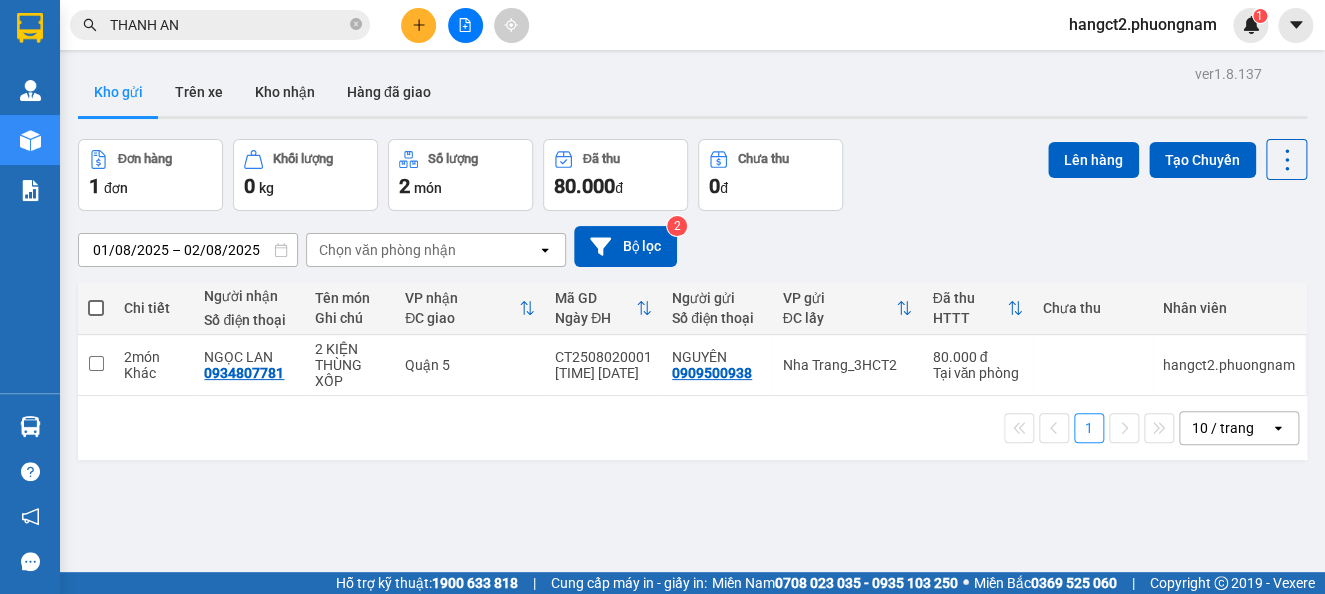 click at bounding box center (418, 25) 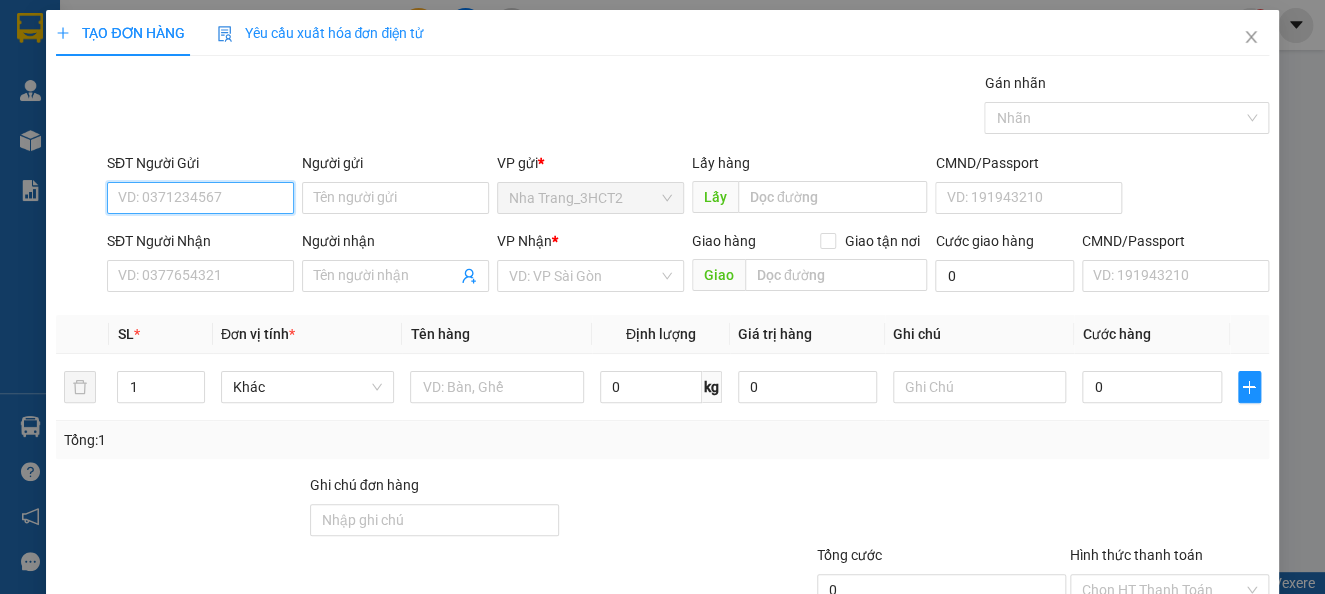 click on "SĐT Người Gửi" at bounding box center (200, 198) 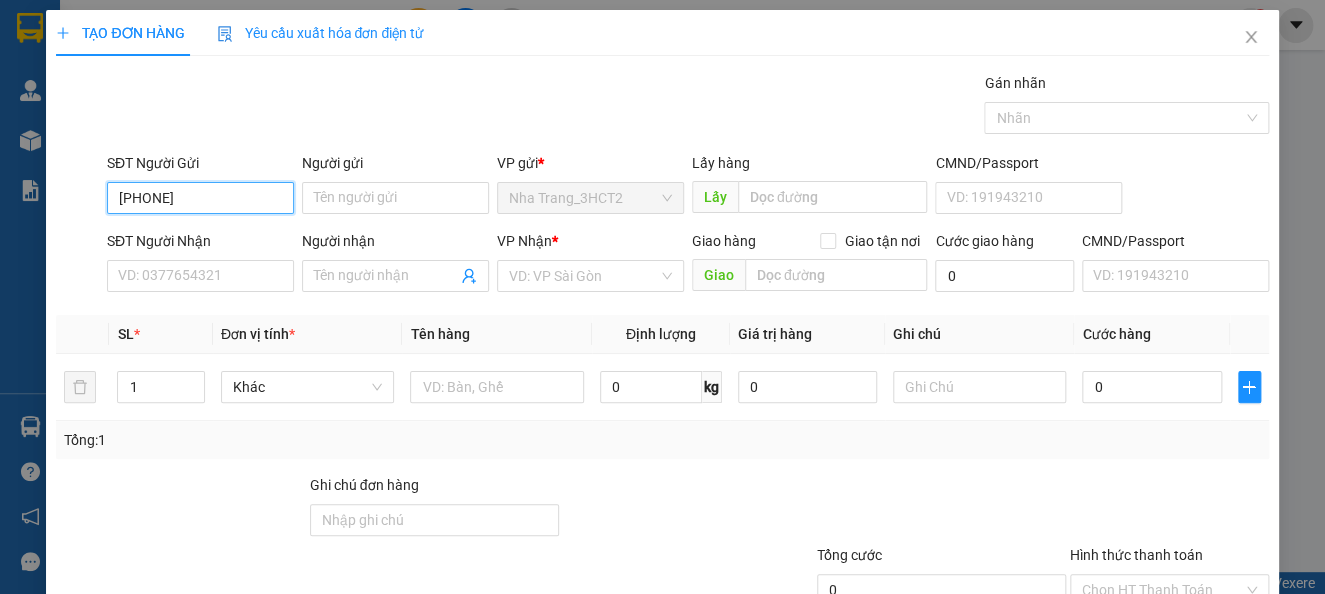 type on "[PHONE]" 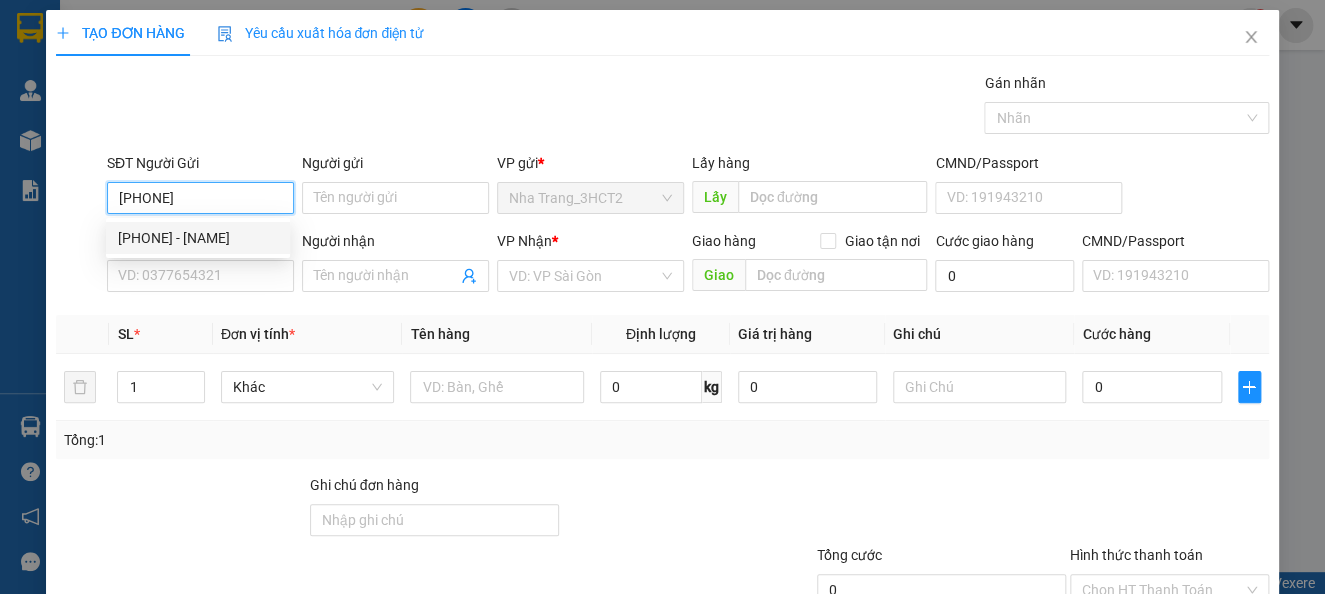 click on "[PHONE] - [NAME]" at bounding box center (198, 238) 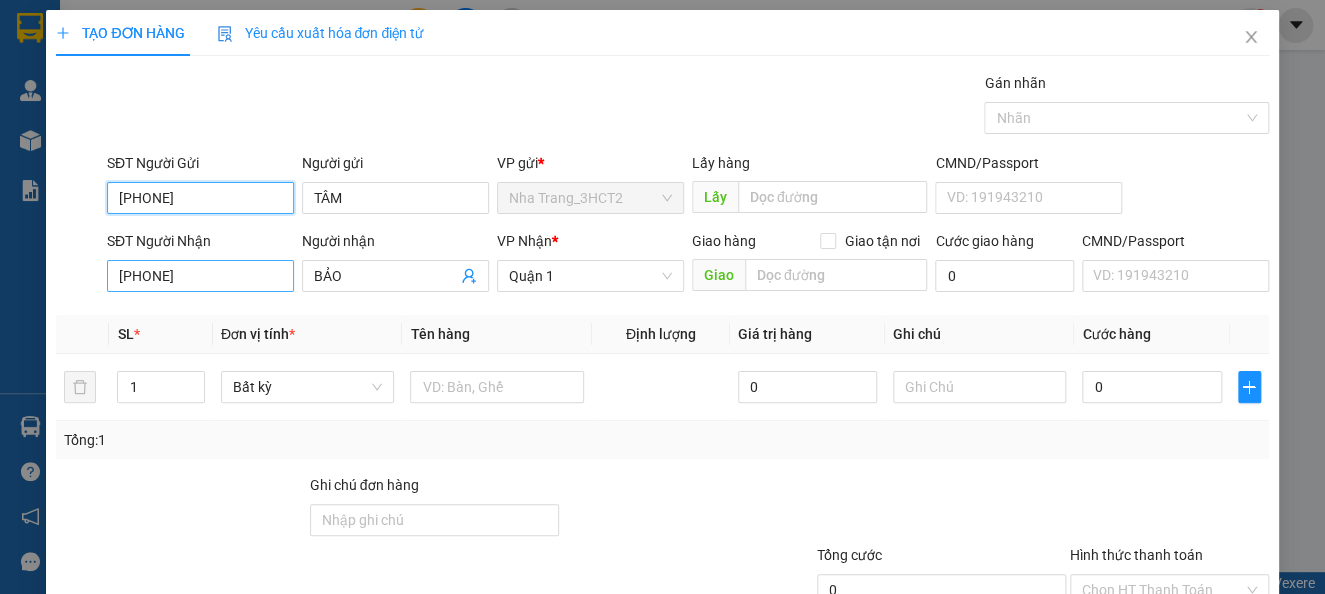 type on "[PHONE]" 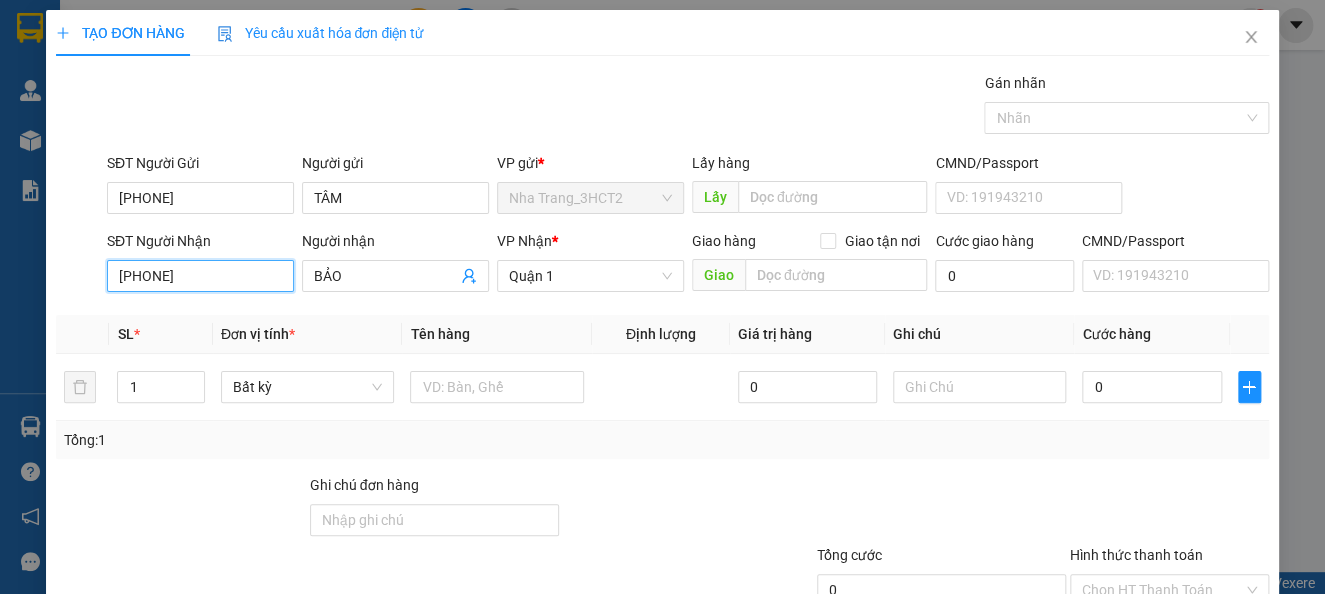 click on "[PHONE]" at bounding box center (200, 276) 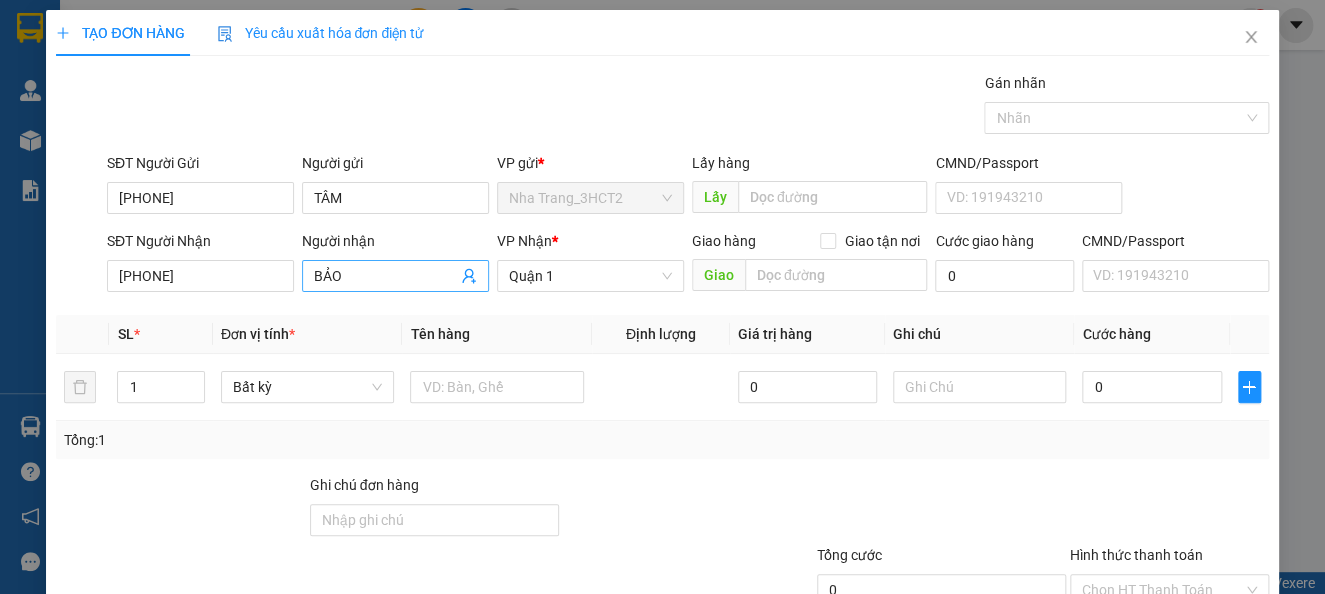 click on "BẢO" at bounding box center [385, 276] 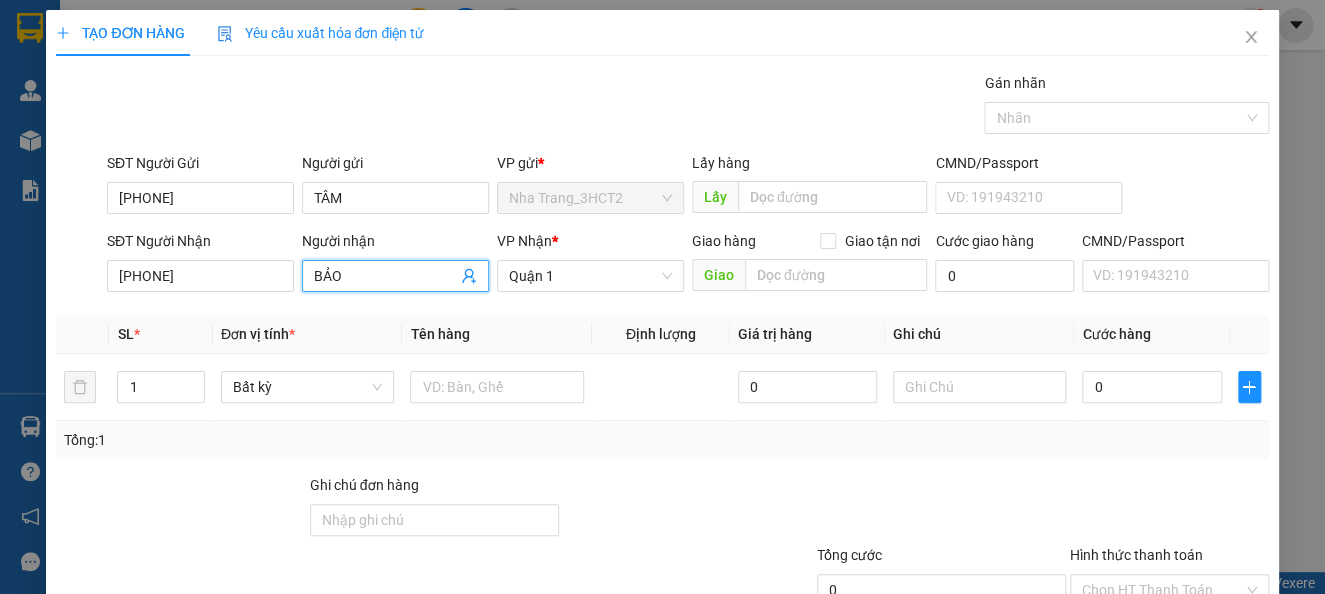 click on "BẢO" at bounding box center [385, 276] 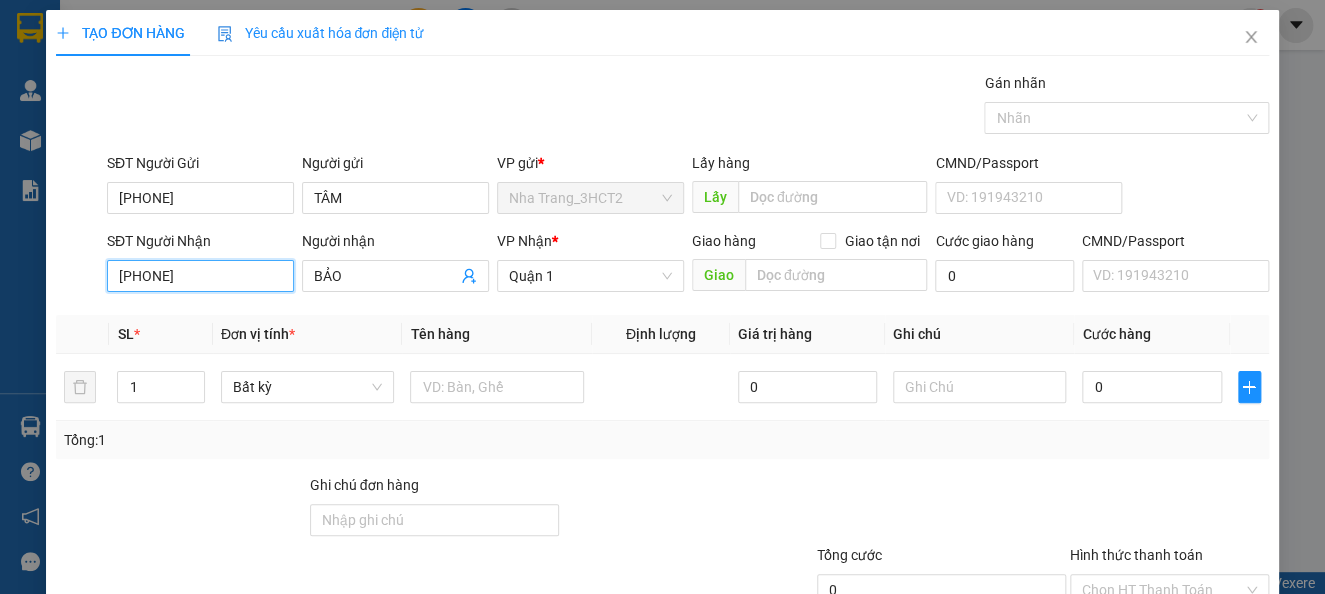 click on "[PHONE]" at bounding box center [200, 276] 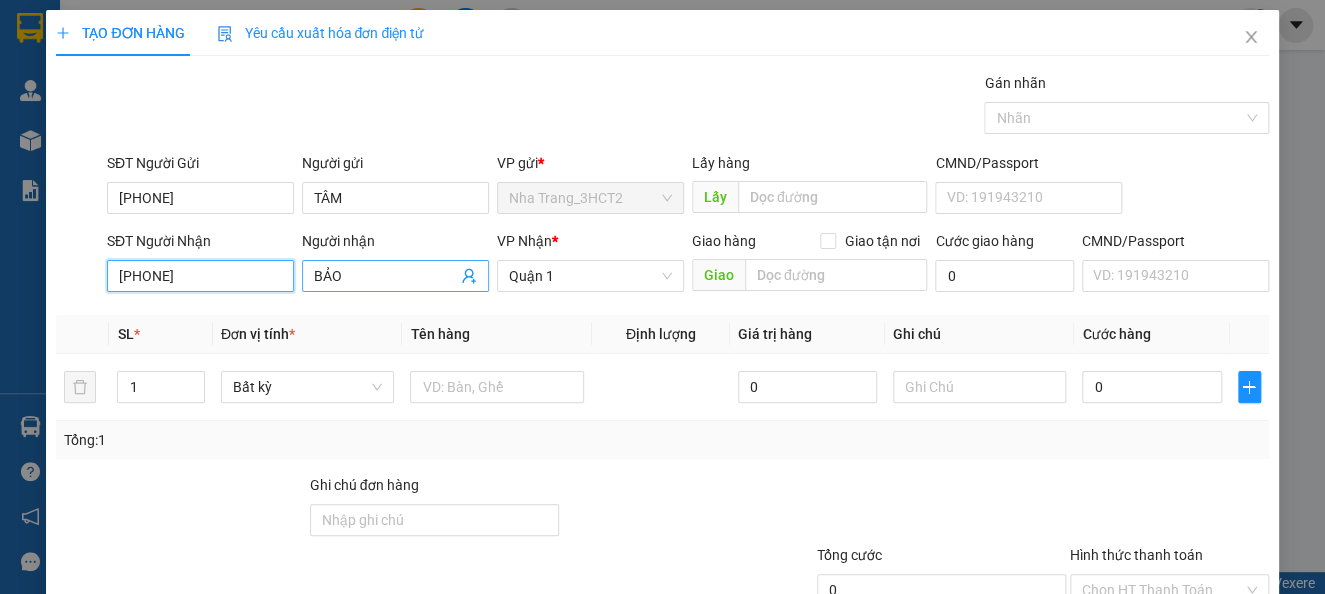type on "[PHONE]" 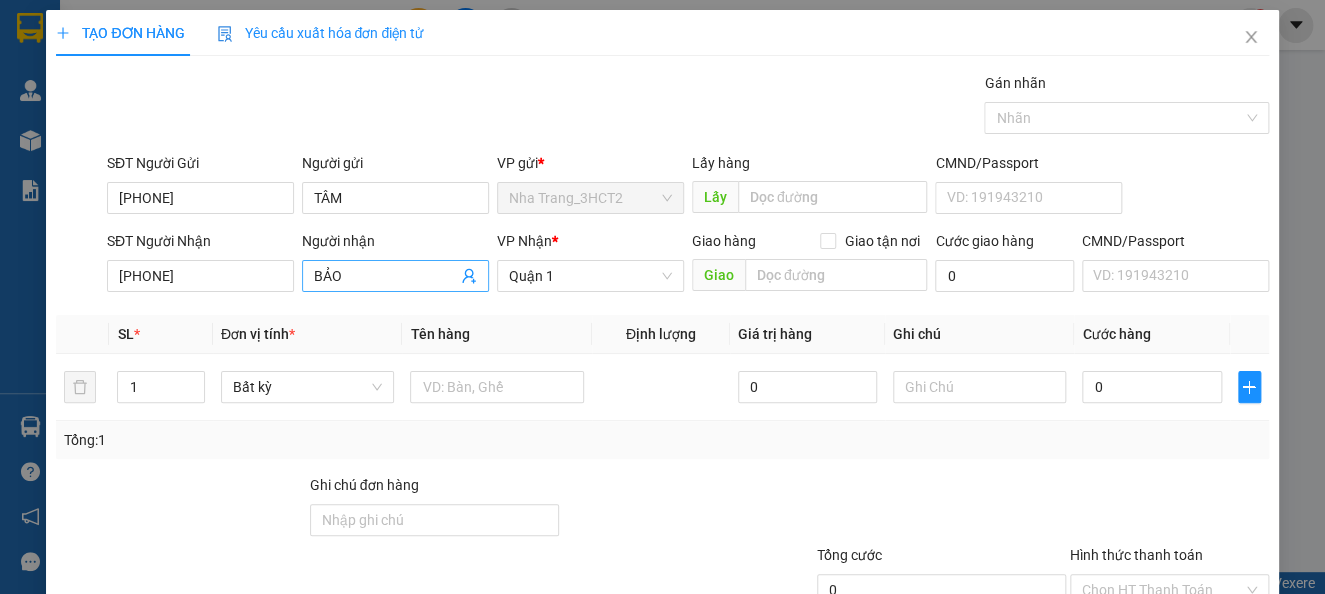 click on "BẢO" at bounding box center [395, 276] 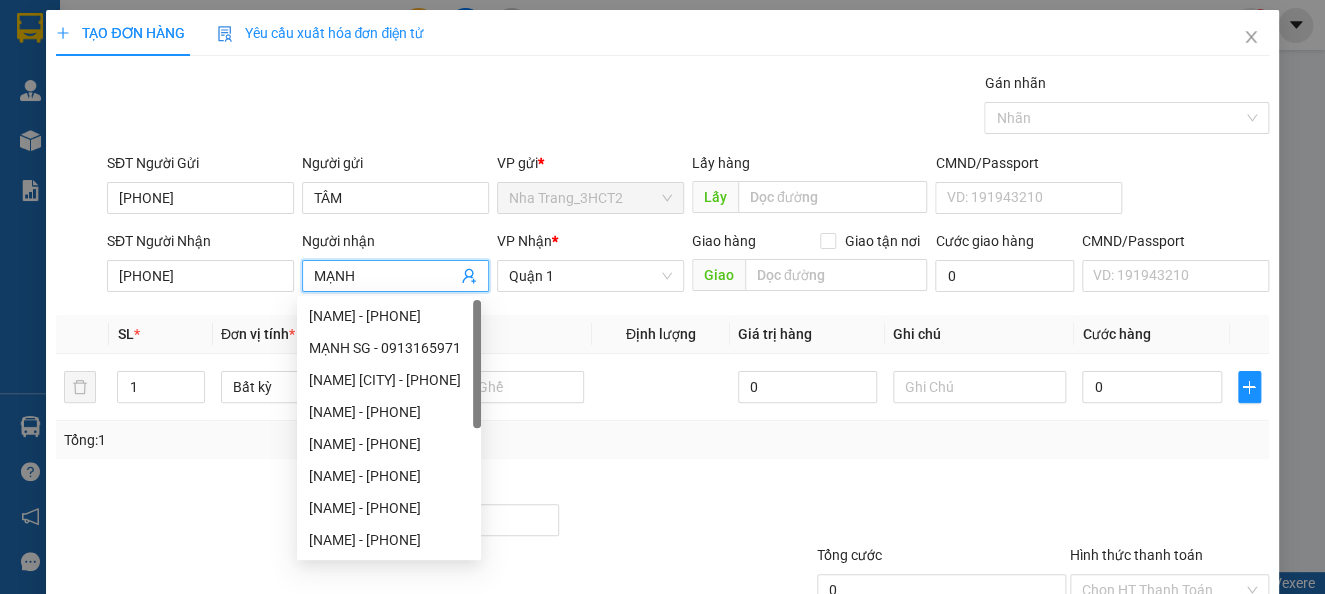 type on "MẠNH" 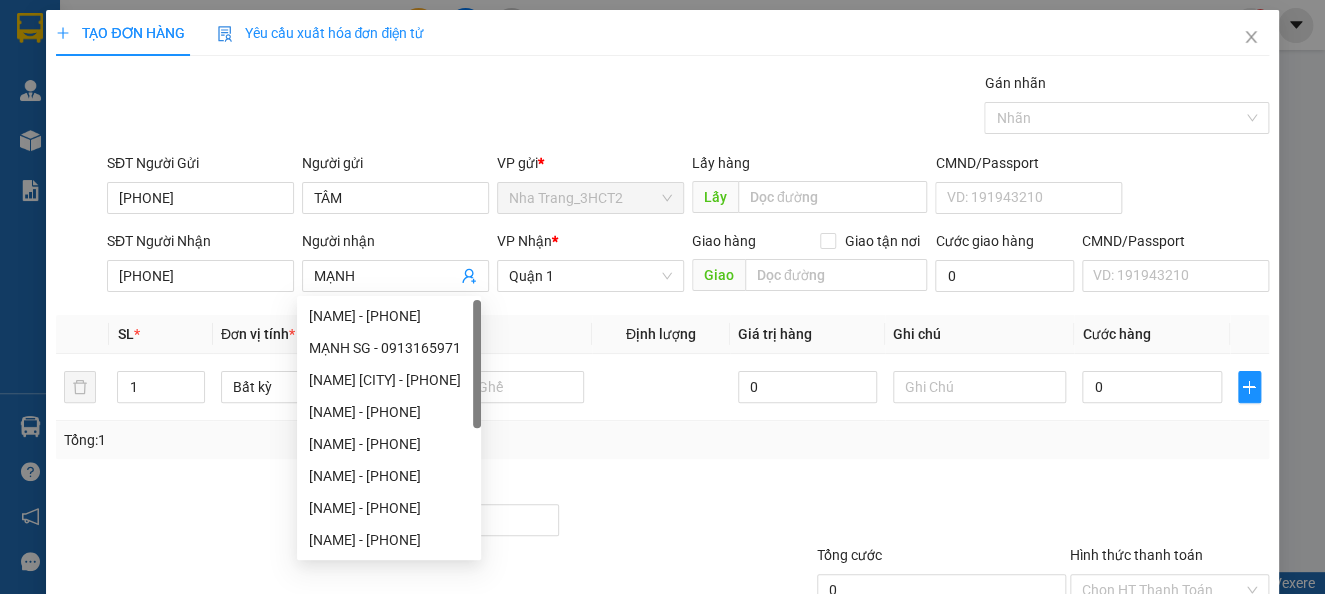 click at bounding box center (687, 509) 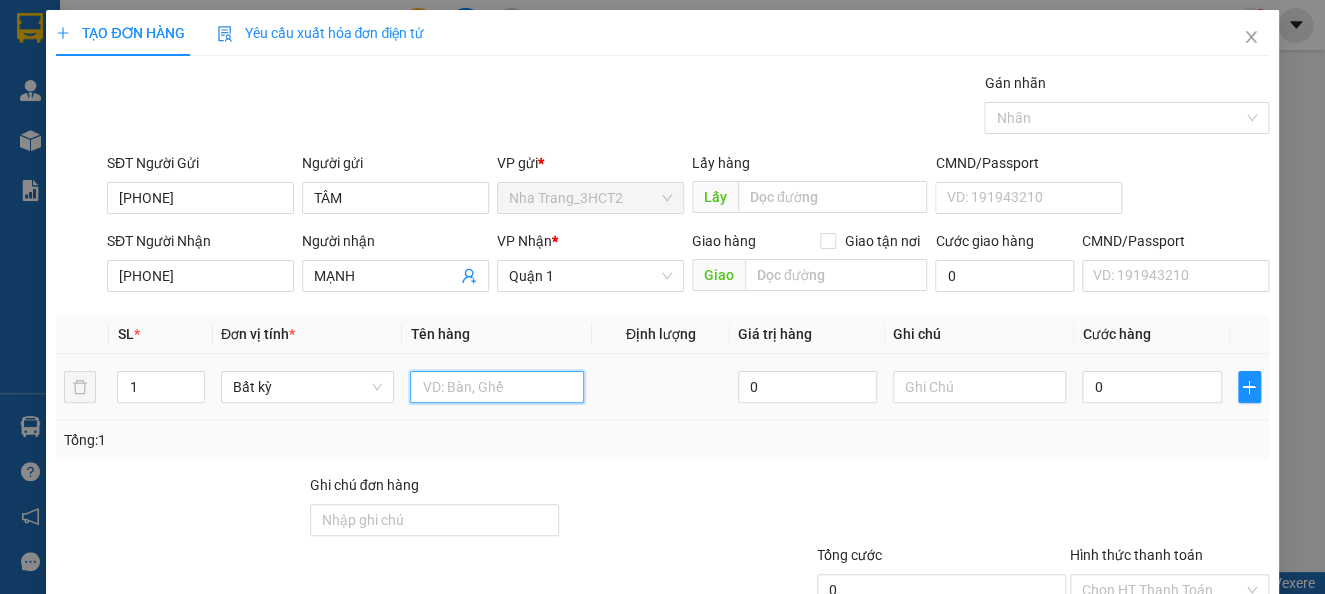click at bounding box center (497, 387) 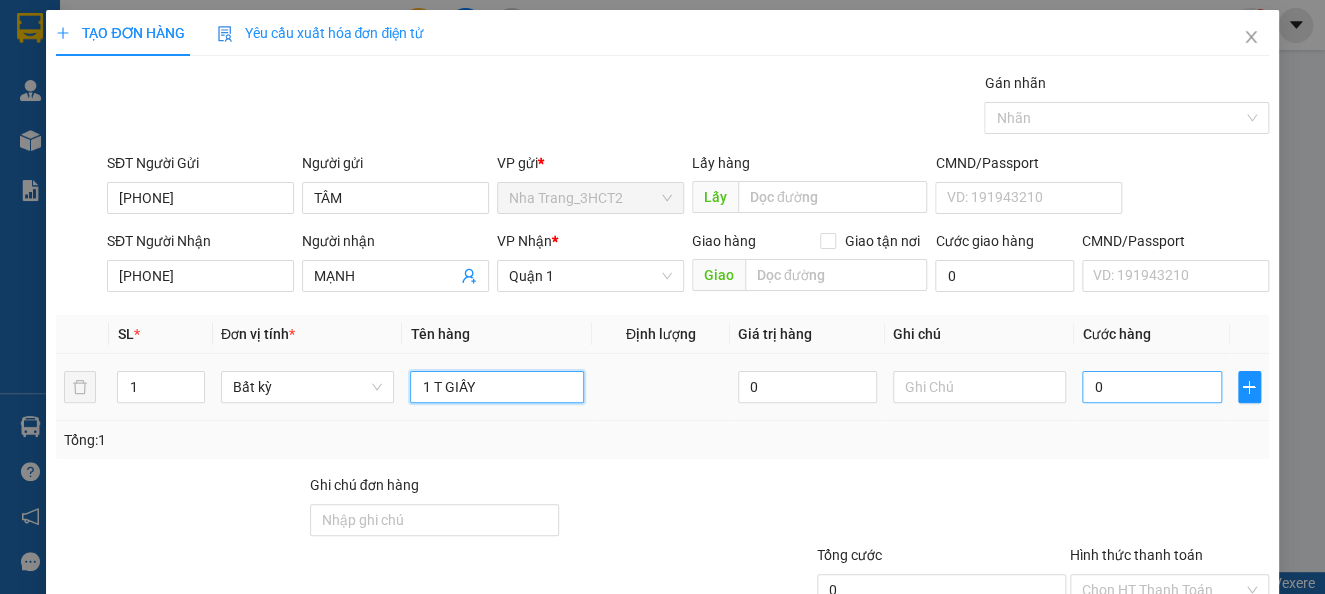 type on "1 T GIẤY" 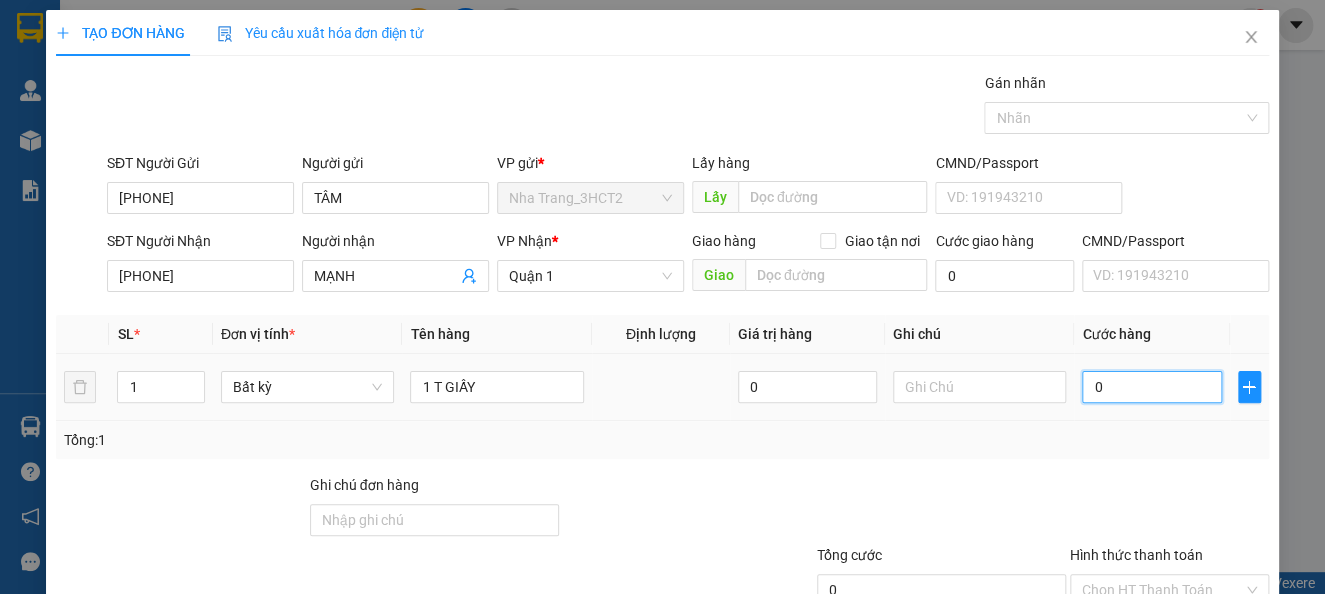 click on "0" at bounding box center [1151, 387] 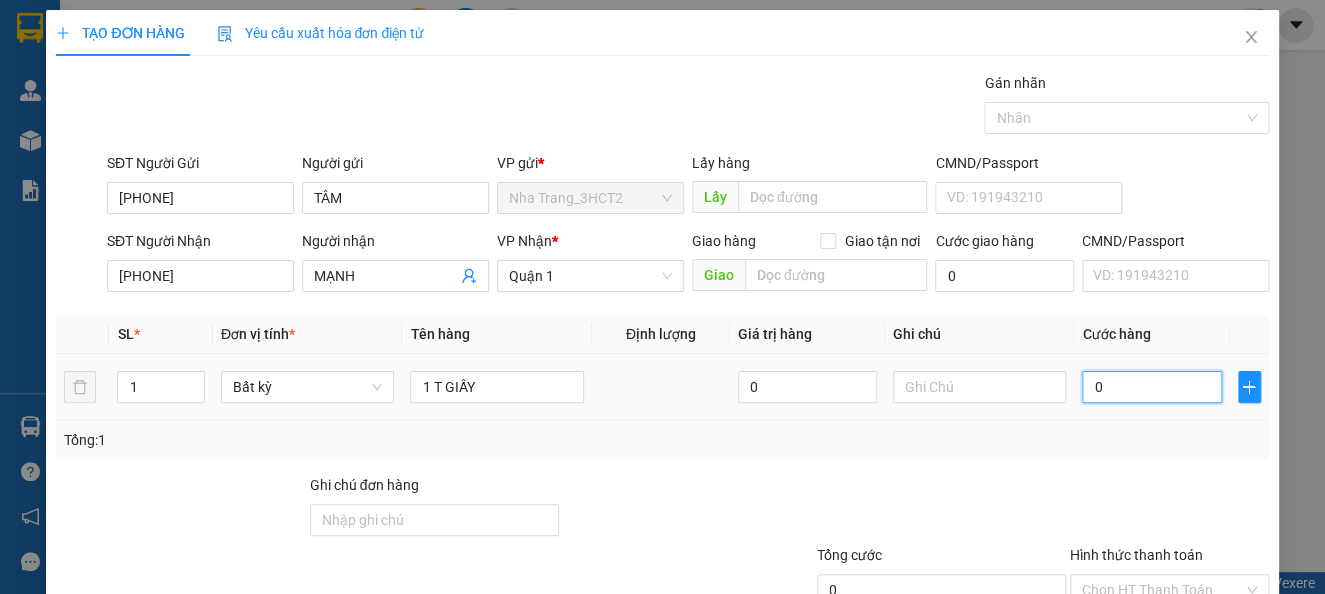 type on "20" 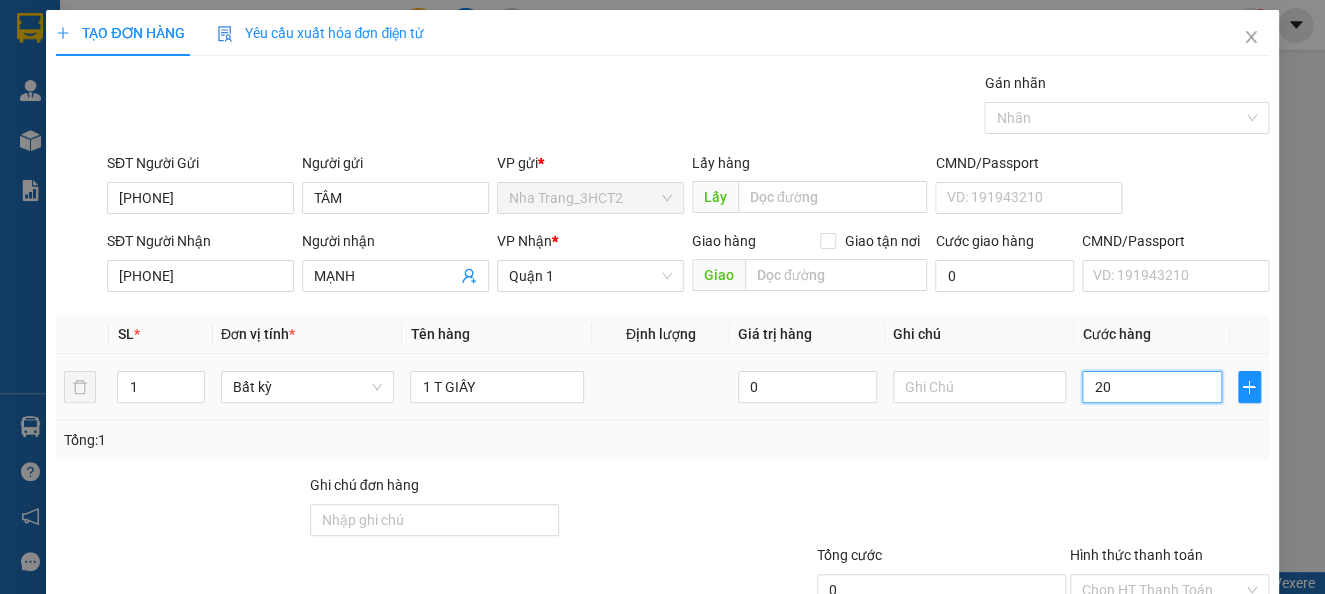 type on "20" 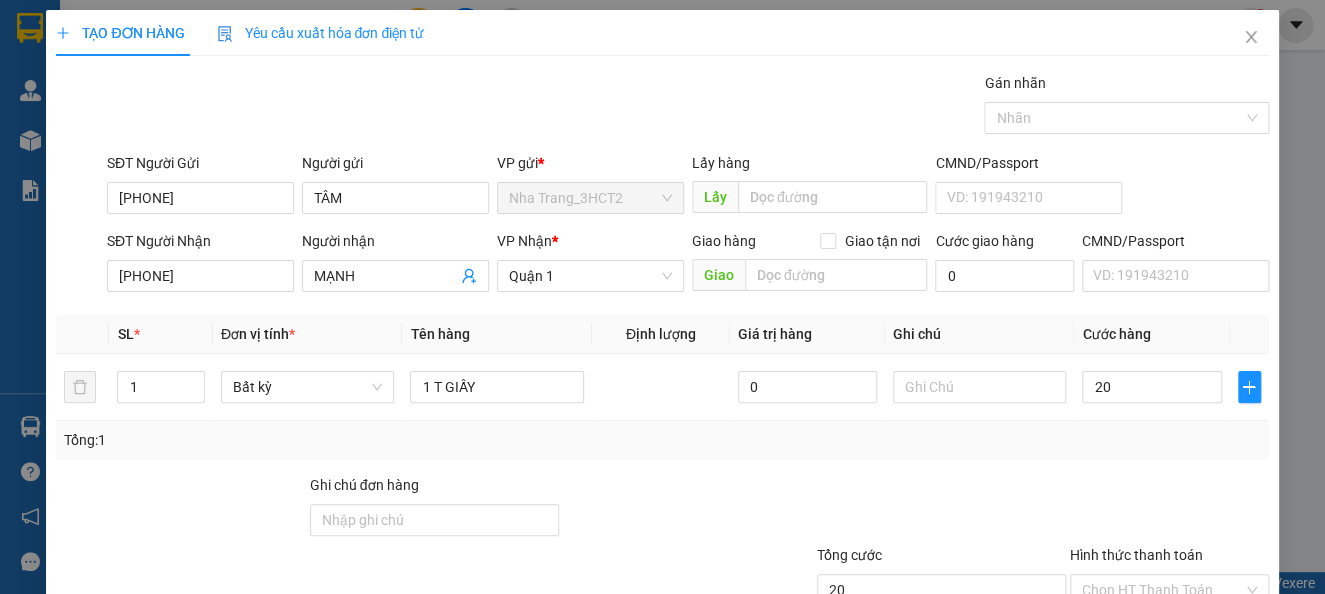 type on "20.000" 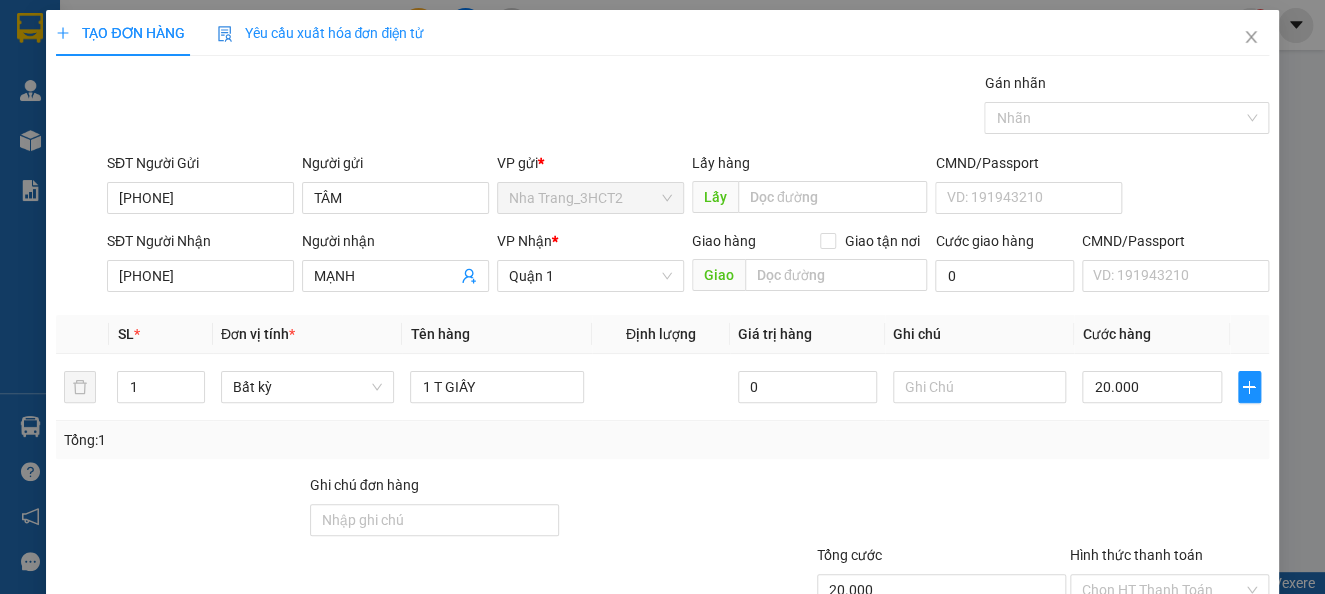 click on "Tổng:  1" at bounding box center [662, 440] 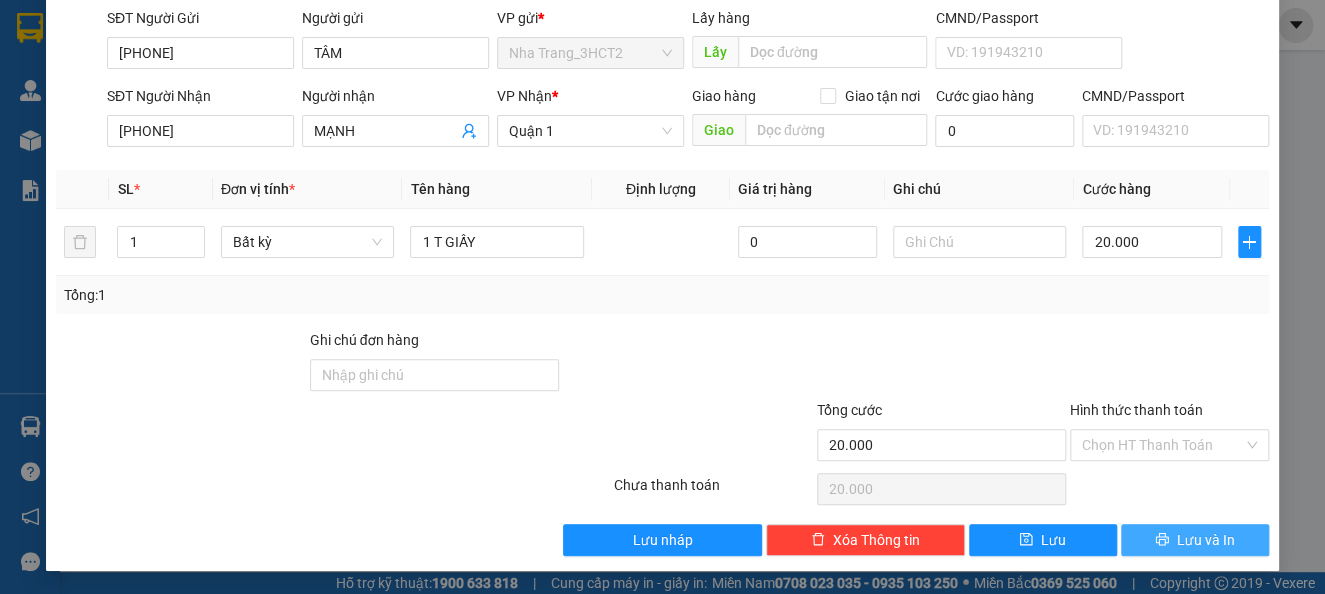 click 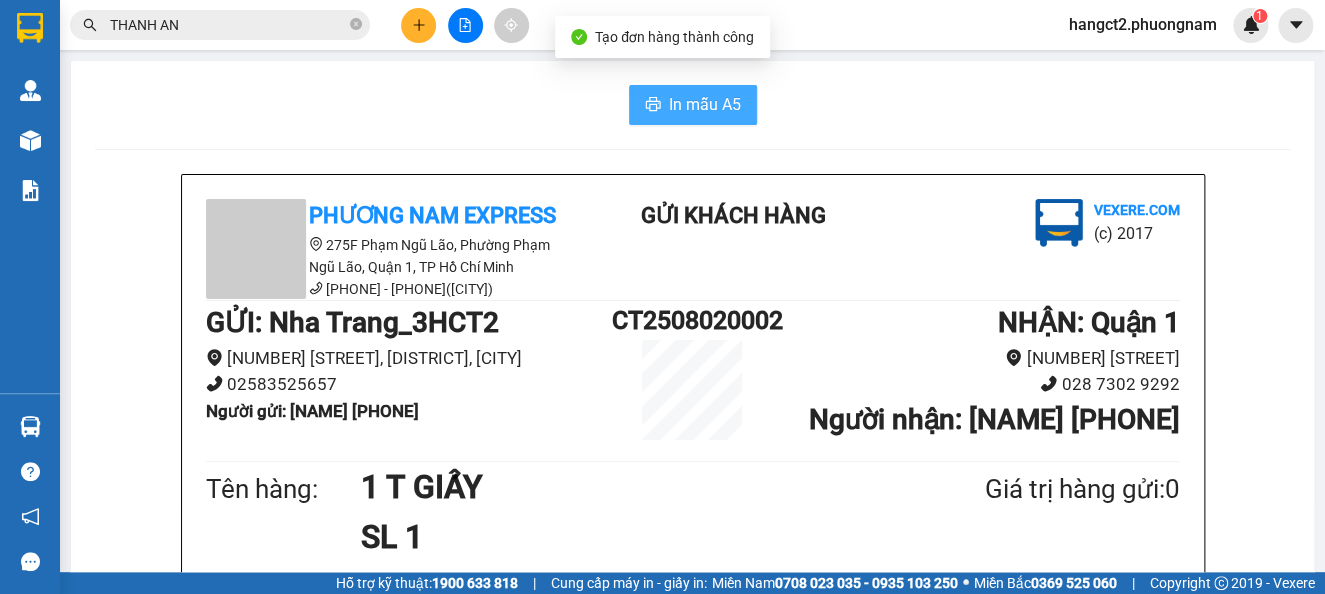 click on "In mẫu A5" at bounding box center (693, 105) 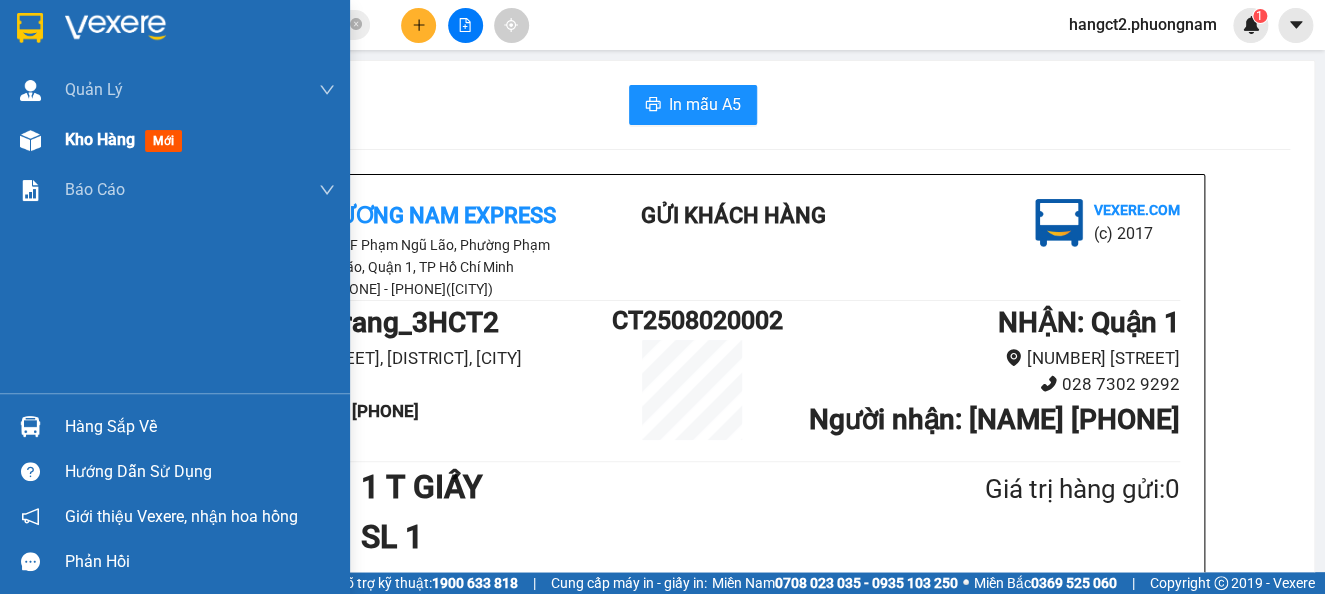 click at bounding box center [30, 140] 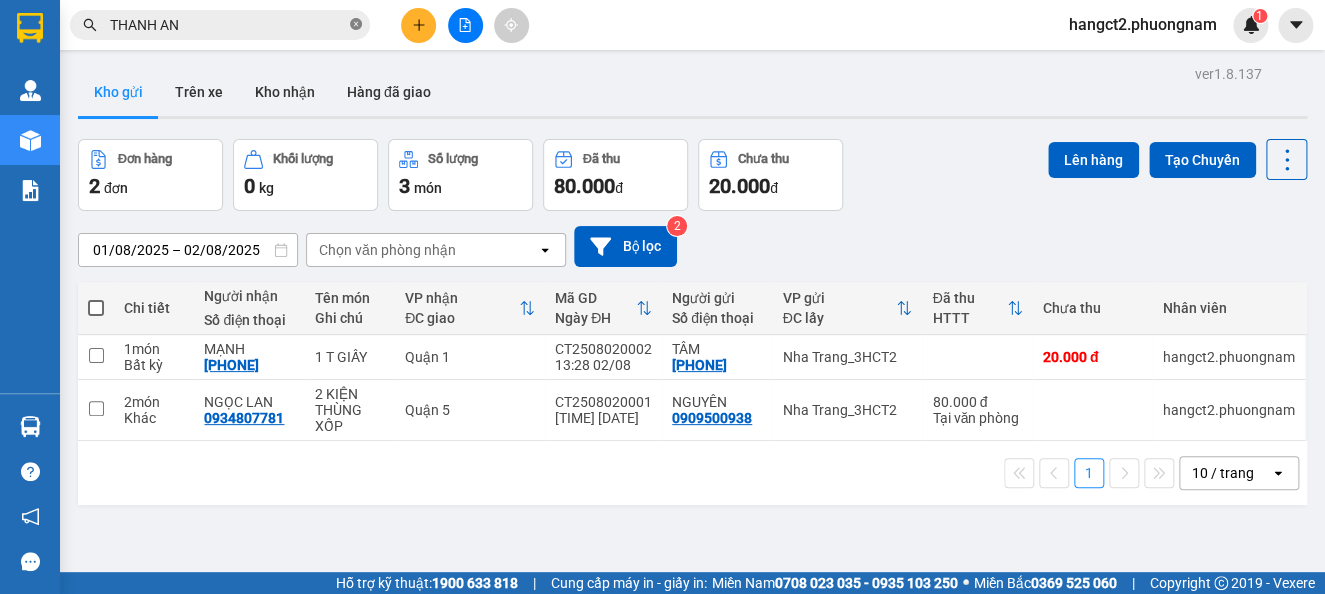 click 